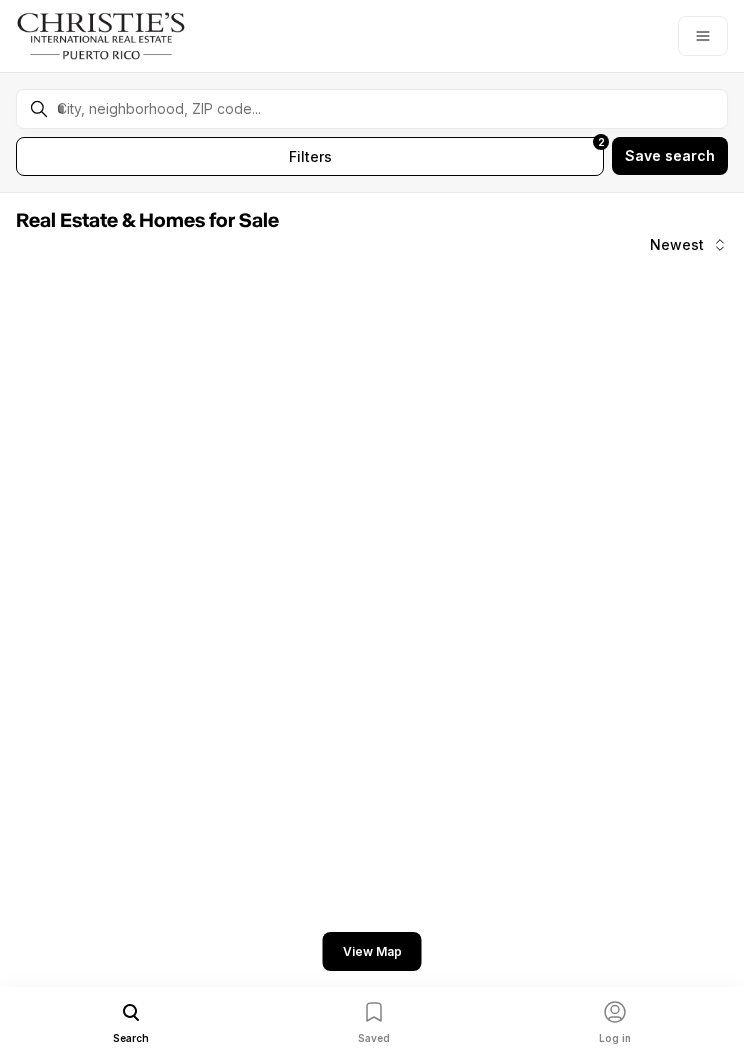 scroll, scrollTop: 0, scrollLeft: 0, axis: both 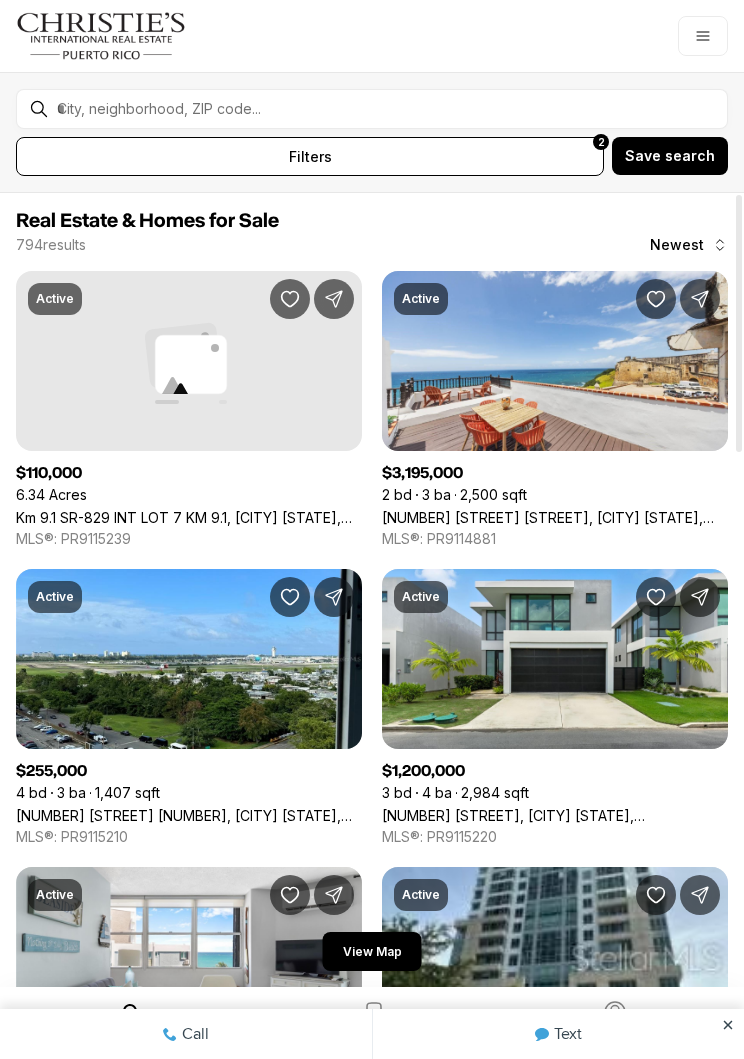 click on "[NUMBER] [STREET] [STREET], [CITY] [STATE], [POSTAL_CODE]" at bounding box center [555, 517] 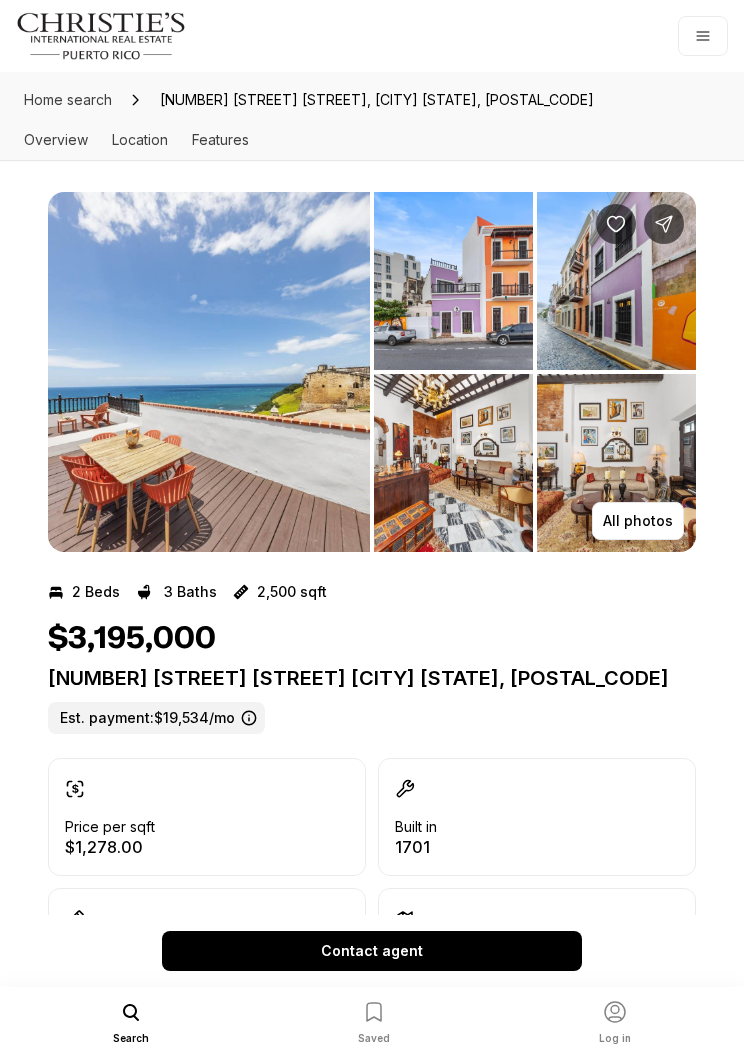 scroll, scrollTop: 0, scrollLeft: 0, axis: both 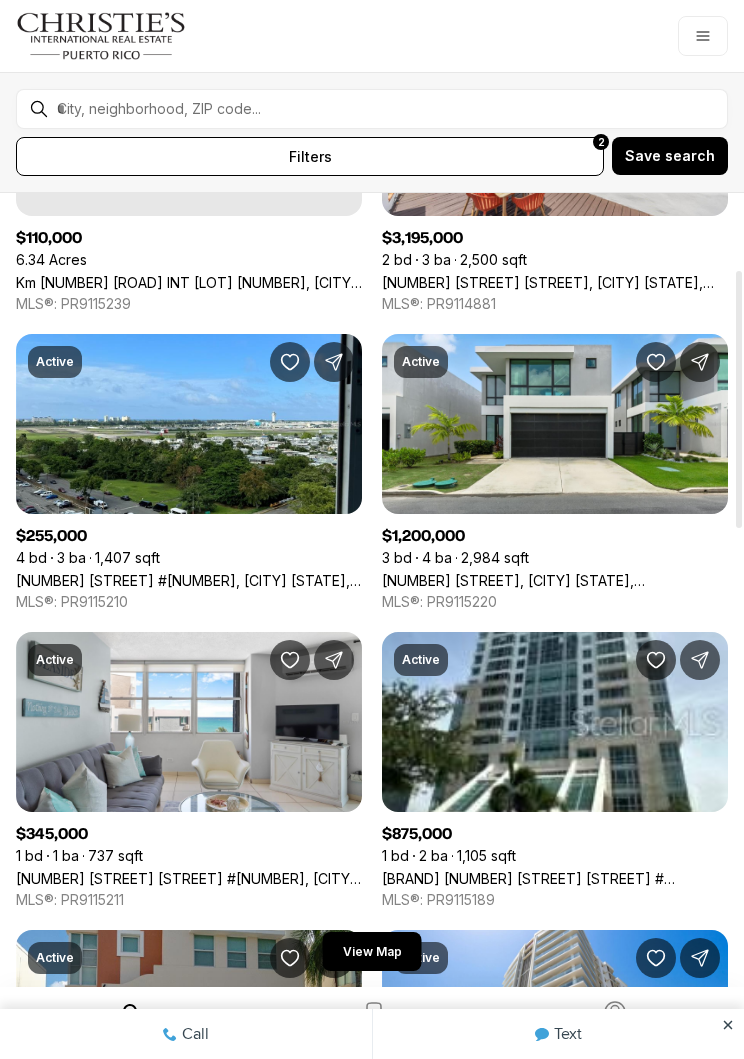 click on "[NUMBER] AVE LAGUNA #[NUMBER], [CITY] [STATE], [POSTAL_CODE]" at bounding box center [189, 580] 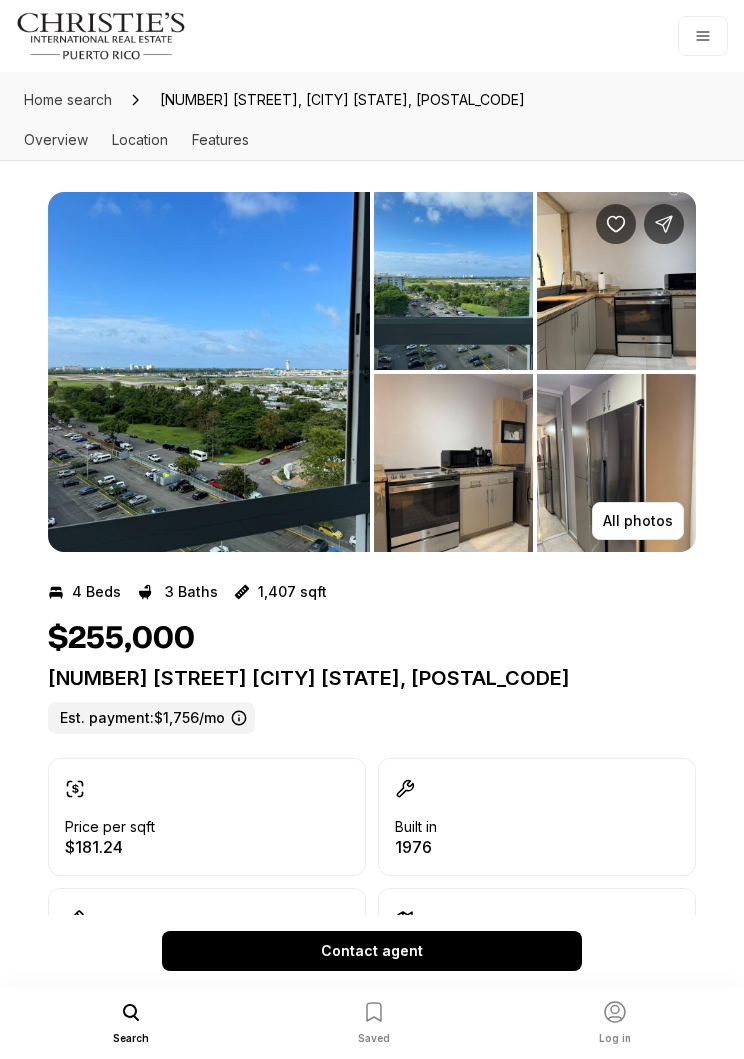 scroll, scrollTop: 0, scrollLeft: 0, axis: both 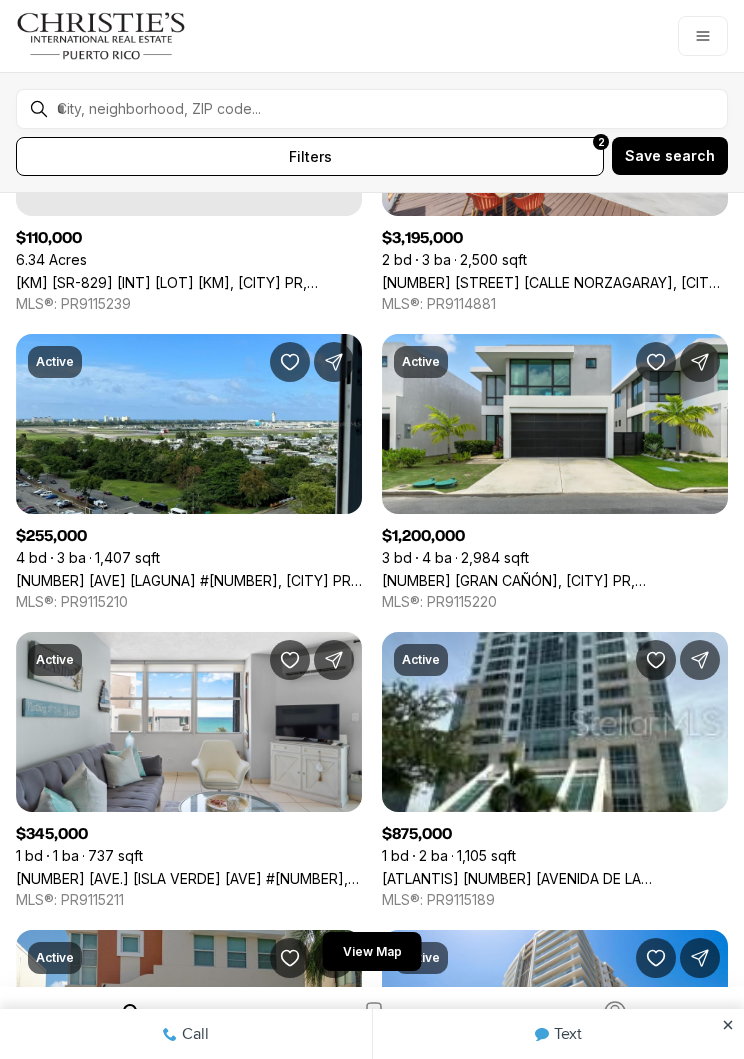 click on "[NUMBER] GRAN CAÑÓN, [CITY] [STATE], [POSTAL_CODE]" at bounding box center [555, 580] 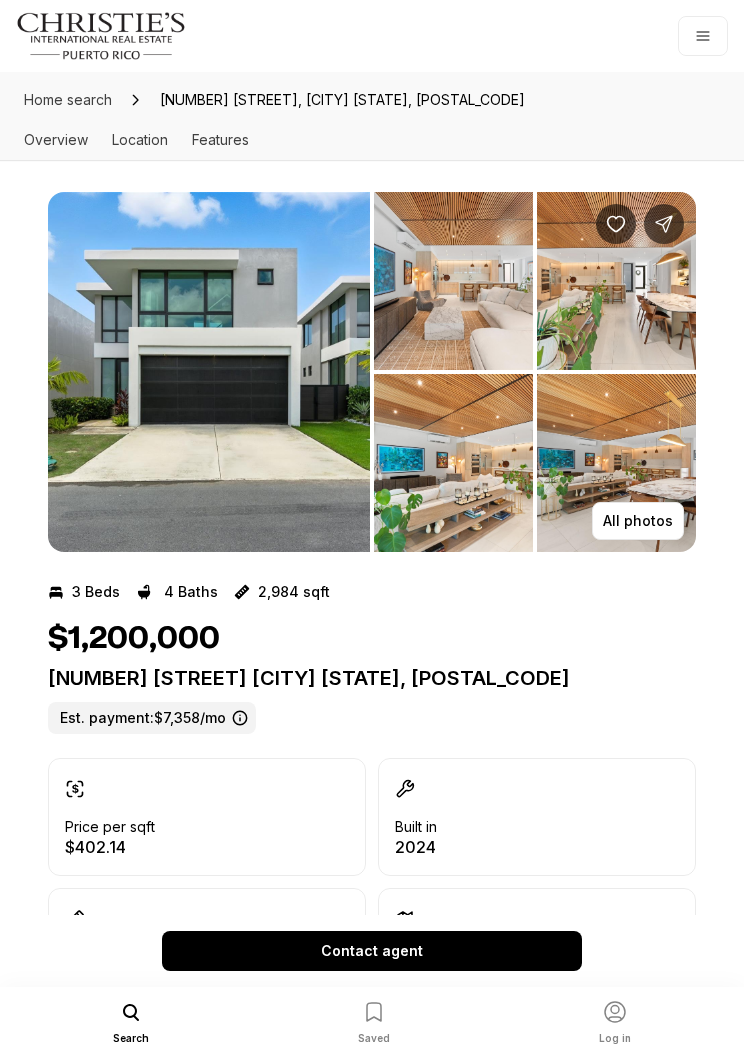 scroll, scrollTop: 0, scrollLeft: 0, axis: both 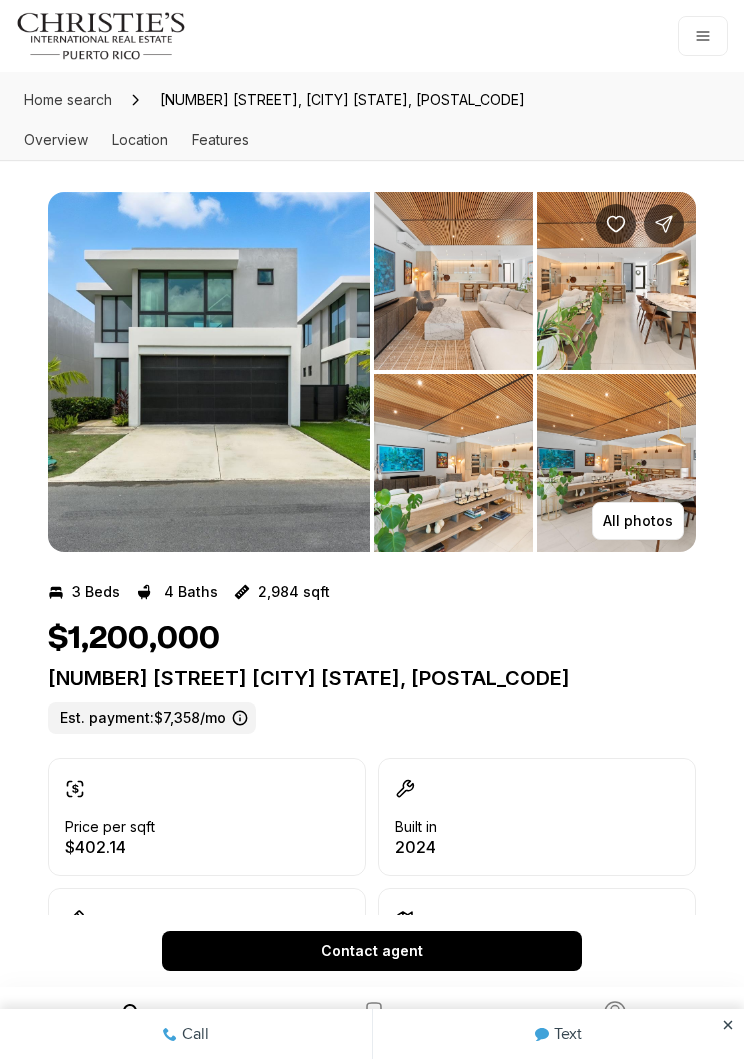 click on "All photos" at bounding box center (638, 521) 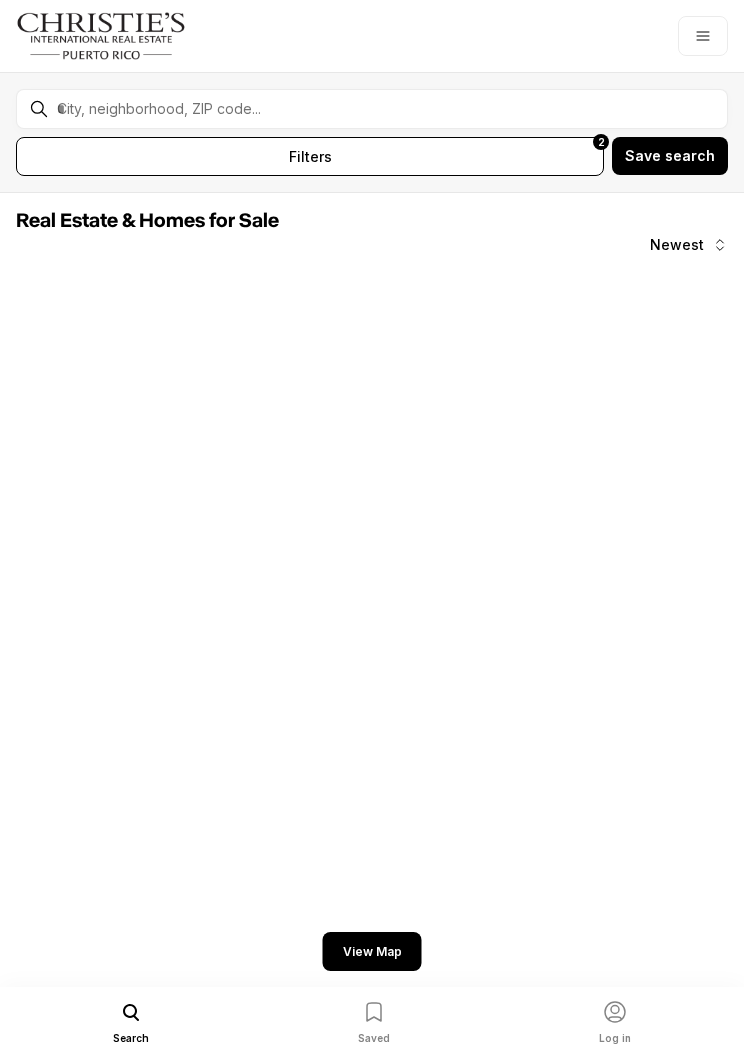 scroll, scrollTop: 0, scrollLeft: 0, axis: both 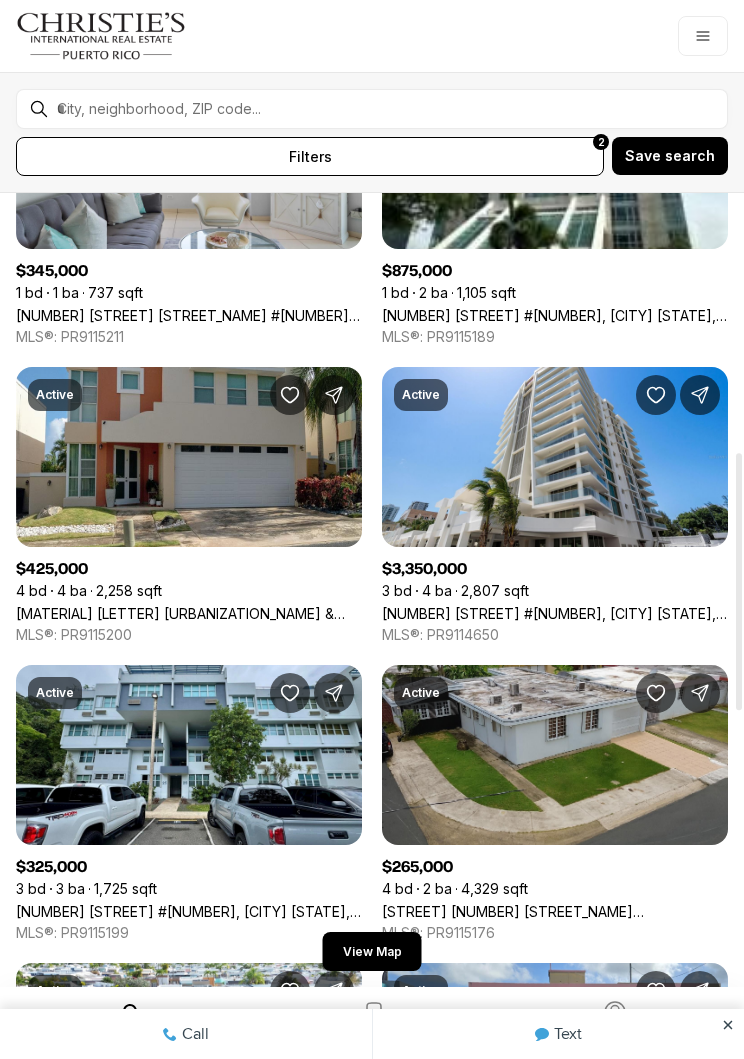 click on "NACAR A-9 MIRABELLA VILLAGE & CLUB, BAYAMON PR, 00961" at bounding box center (189, 613) 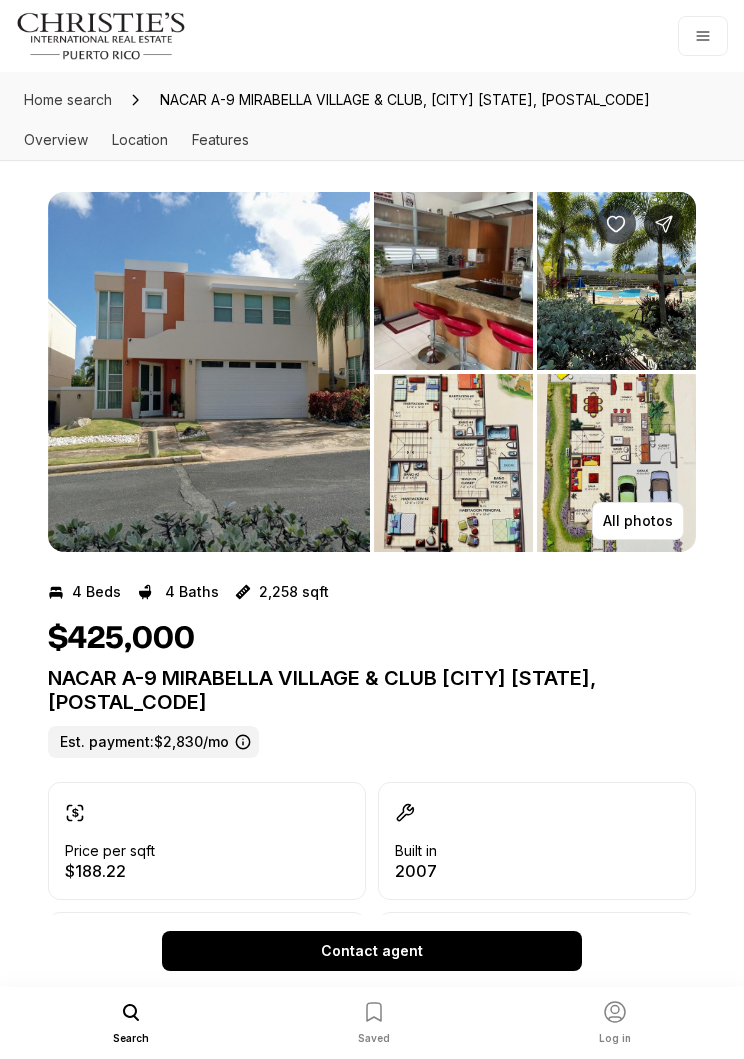 scroll, scrollTop: 0, scrollLeft: 0, axis: both 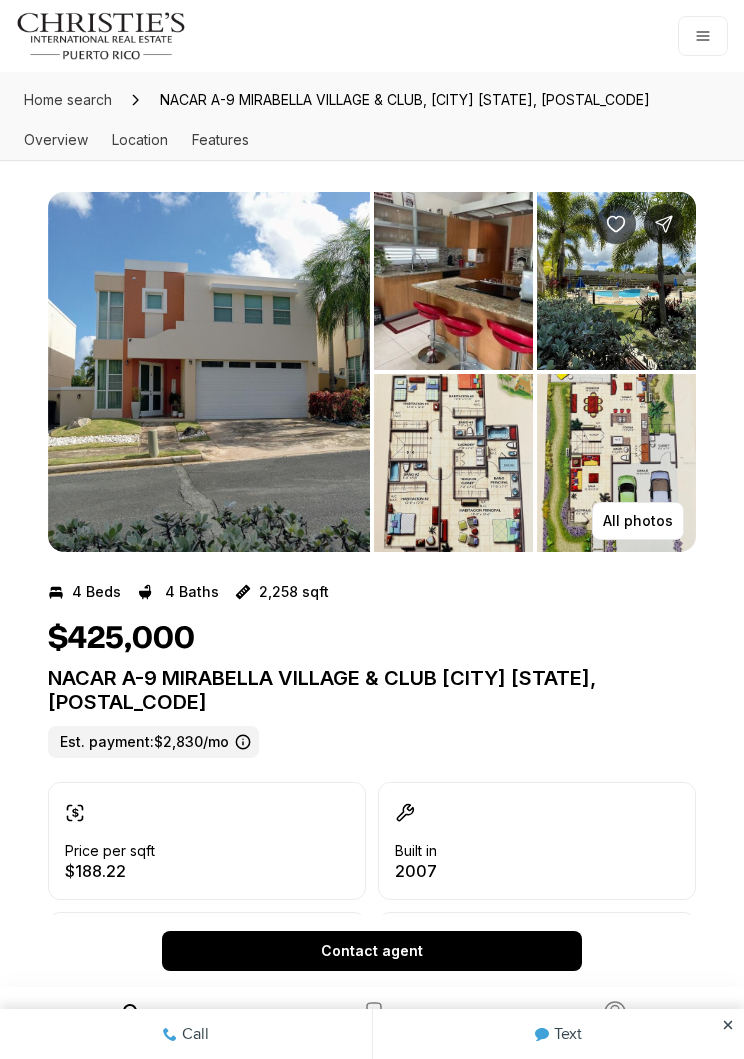 click on "All photos" at bounding box center [638, 521] 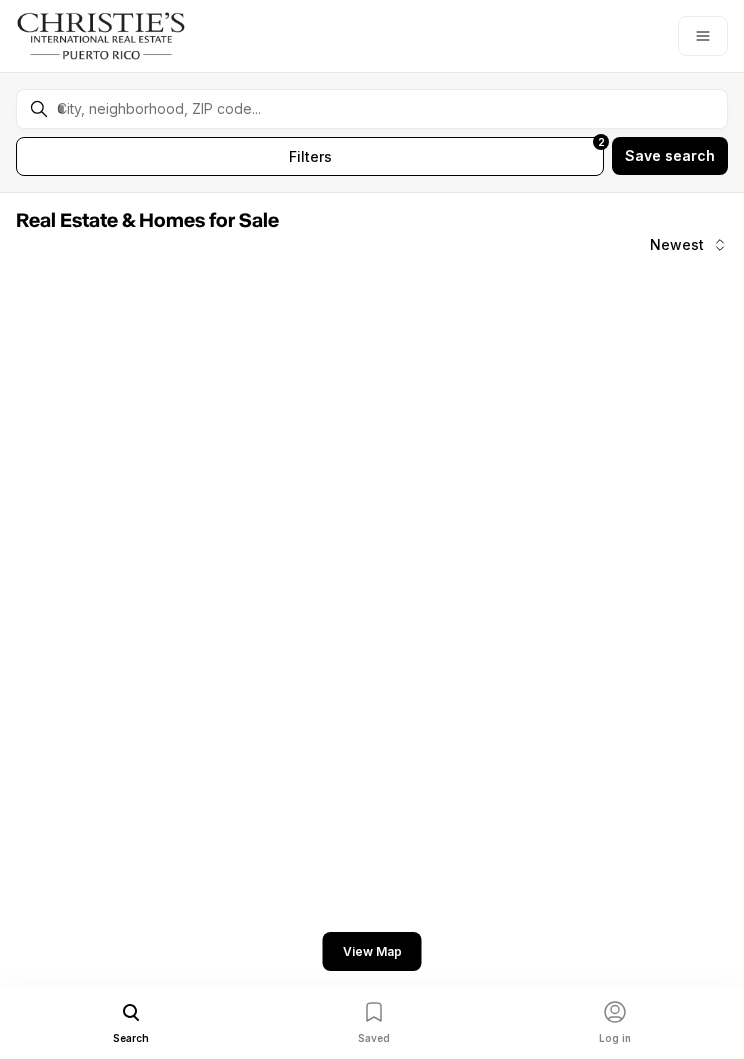 scroll, scrollTop: 0, scrollLeft: 0, axis: both 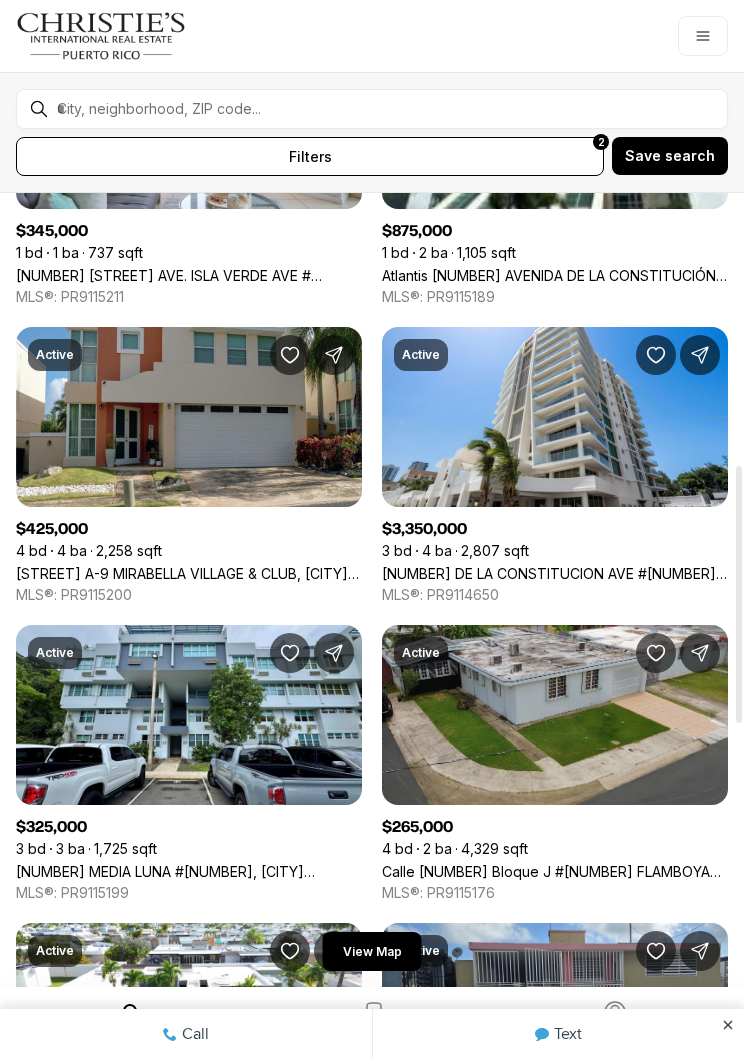 click on "[NUMBER] DE LA CONSTITUCION AVE #[NUMBER], [CITY] [STATE], [POSTAL_CODE]" at bounding box center (555, 573) 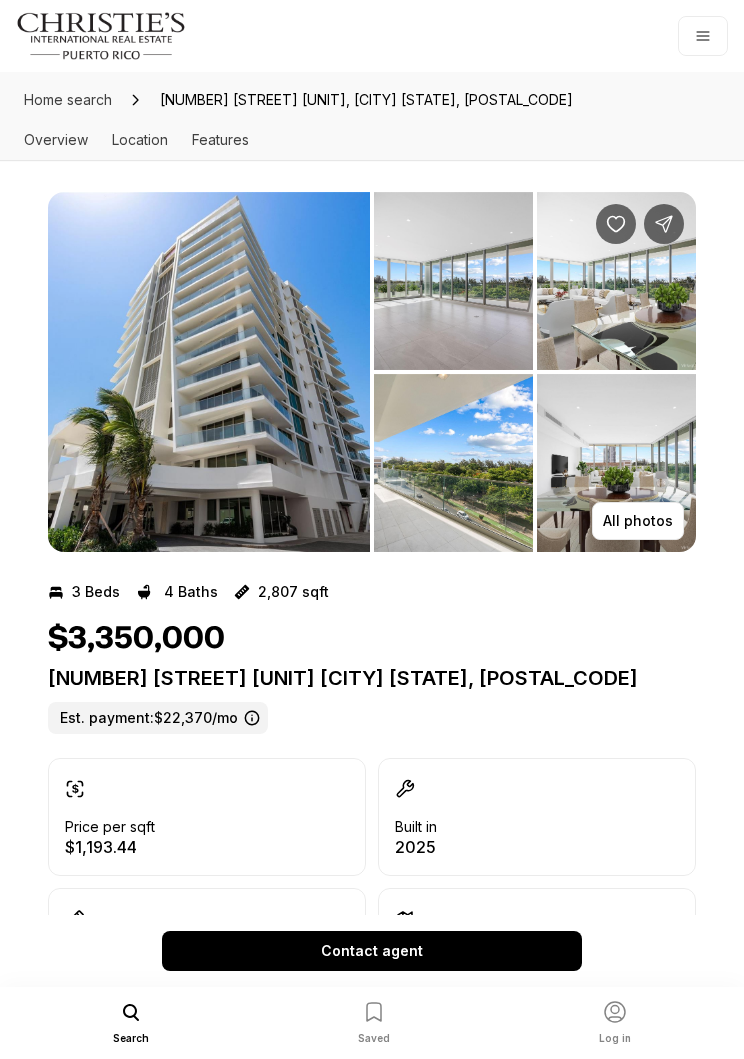 scroll, scrollTop: 0, scrollLeft: 0, axis: both 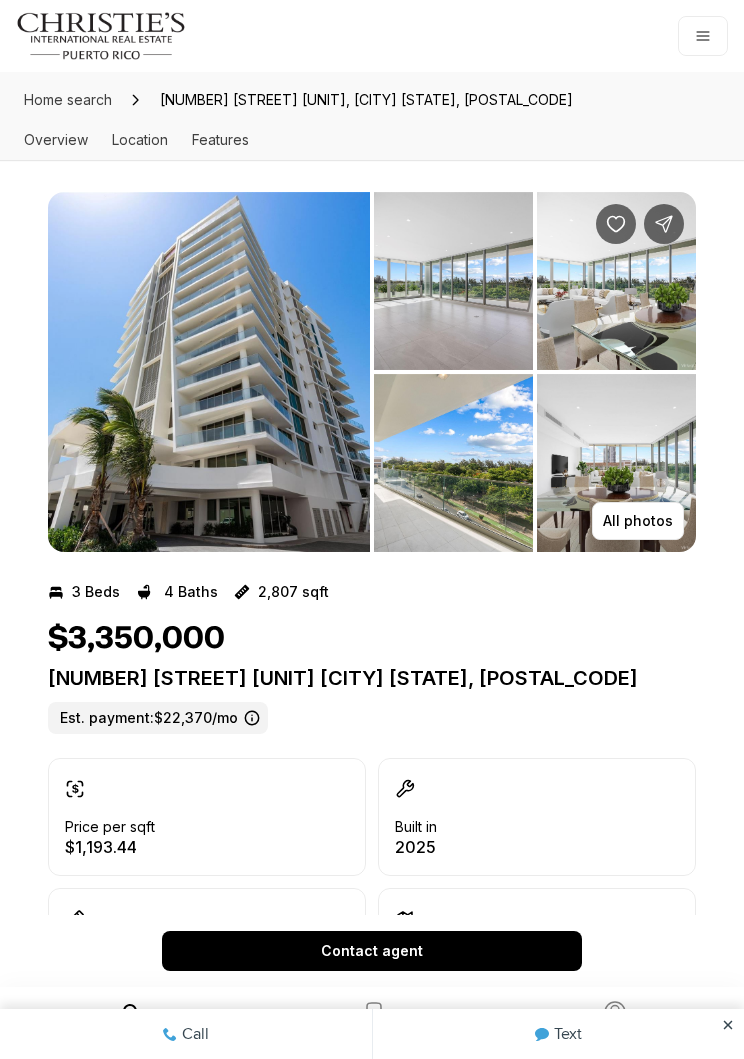 click on "All photos" at bounding box center [638, 521] 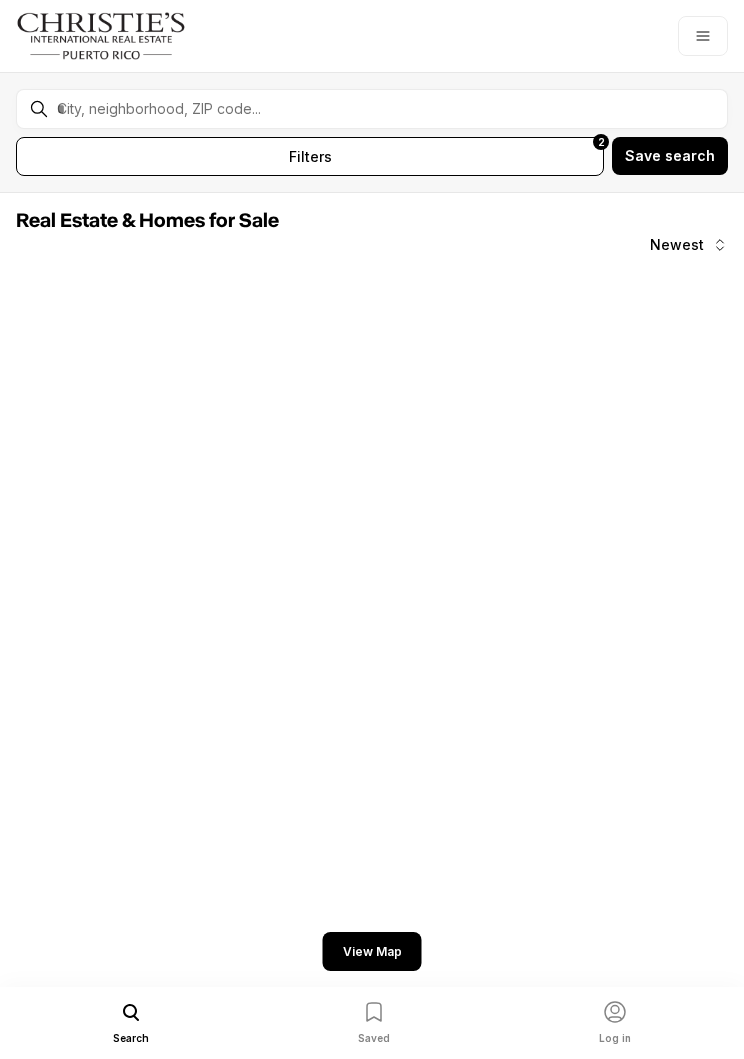 scroll, scrollTop: 0, scrollLeft: 0, axis: both 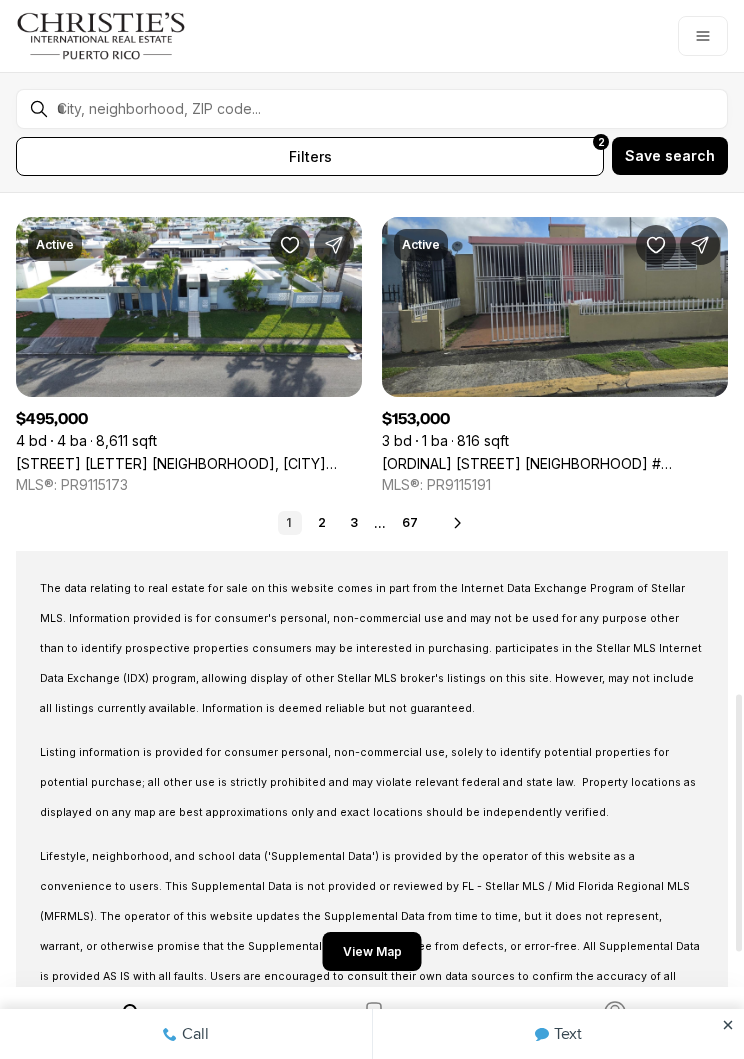 click on "2" at bounding box center (322, 523) 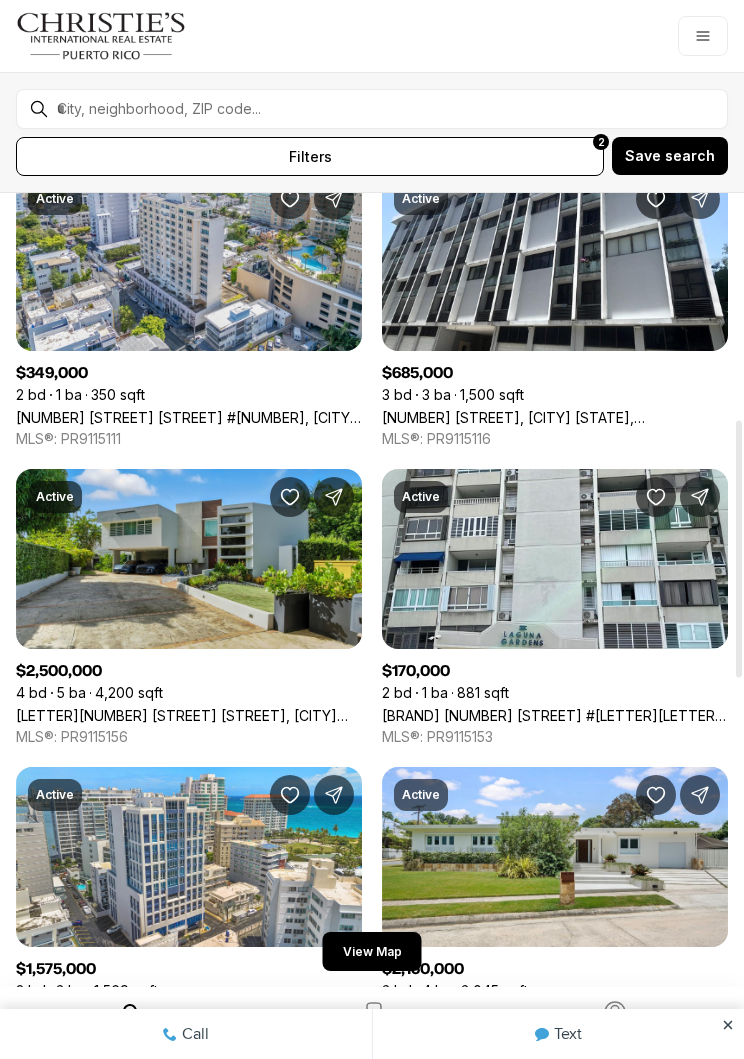 scroll, scrollTop: 697, scrollLeft: 0, axis: vertical 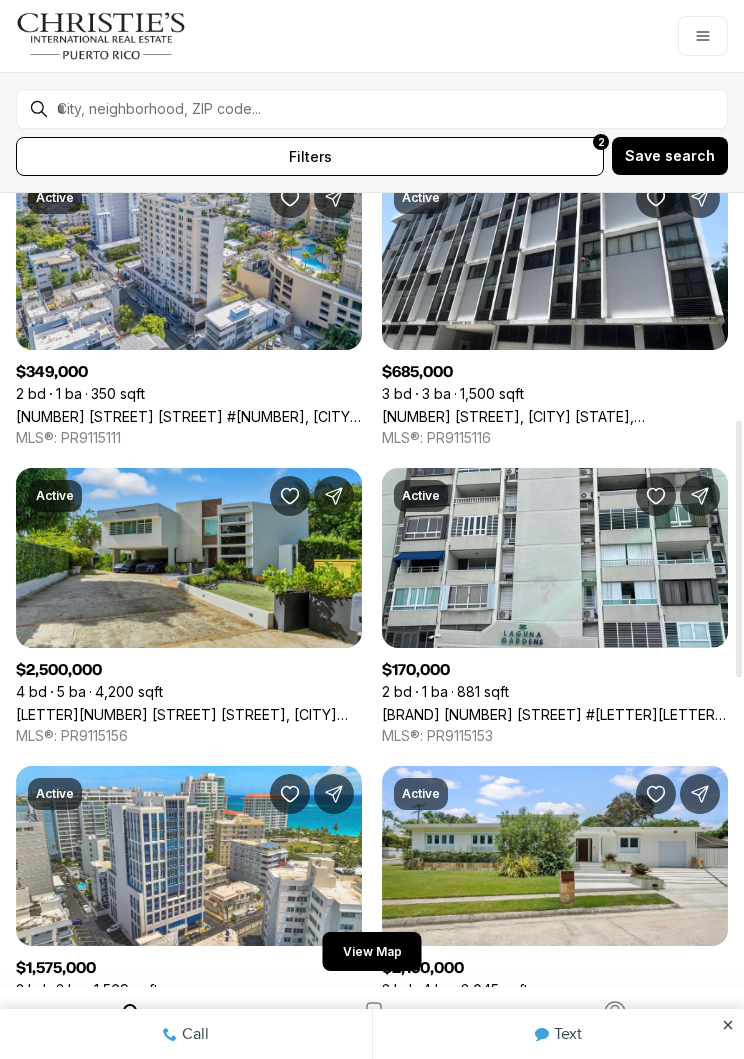 click on "[ALPHANUMERIC] [STREET], [CITY] PR, [POSTAL_CODE]" at bounding box center [189, 714] 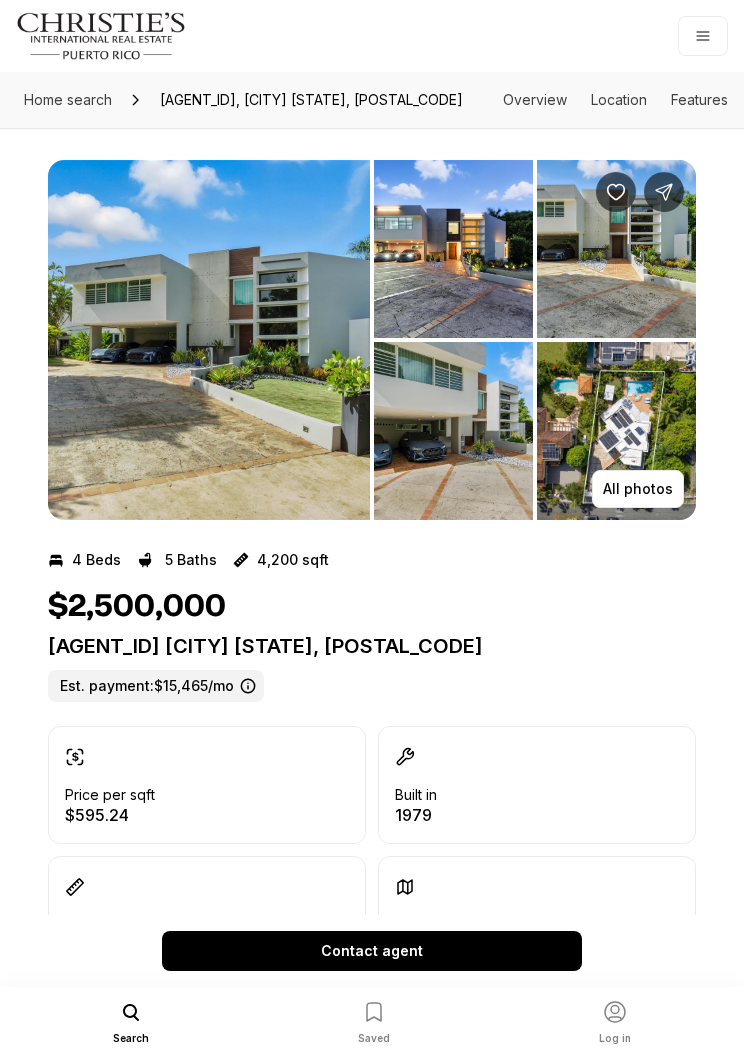 scroll, scrollTop: 0, scrollLeft: 0, axis: both 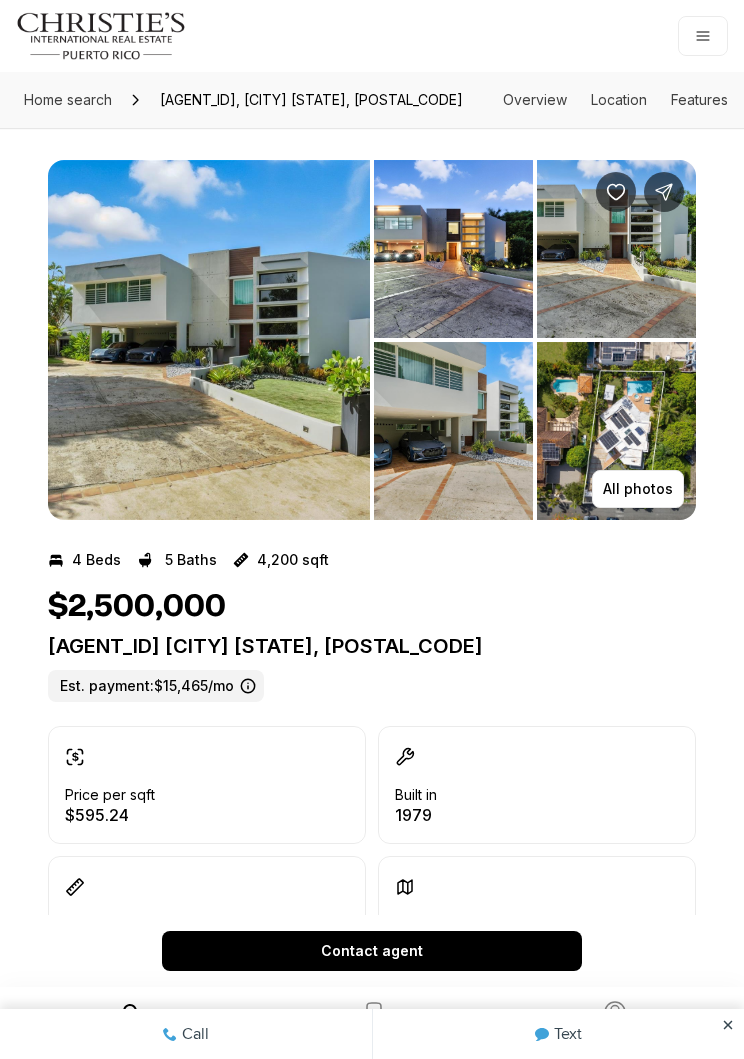 click on "All photos" at bounding box center [638, 489] 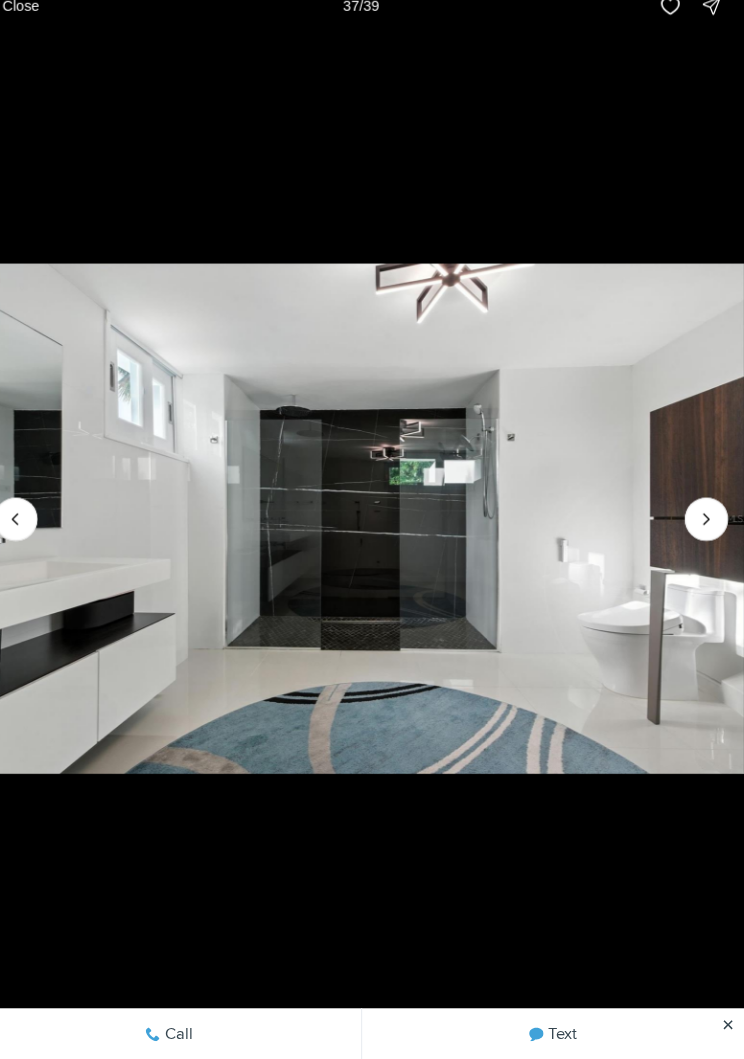 scroll, scrollTop: 45, scrollLeft: 0, axis: vertical 